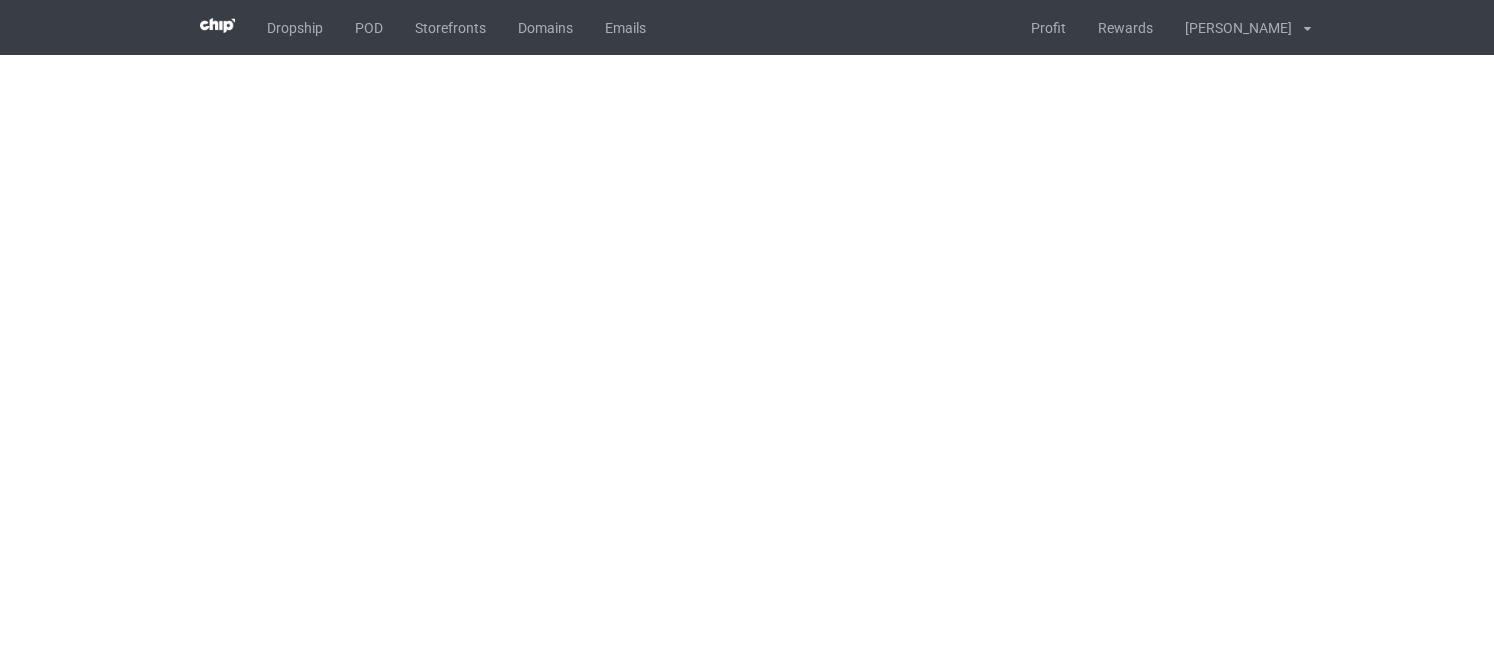 scroll, scrollTop: 0, scrollLeft: 0, axis: both 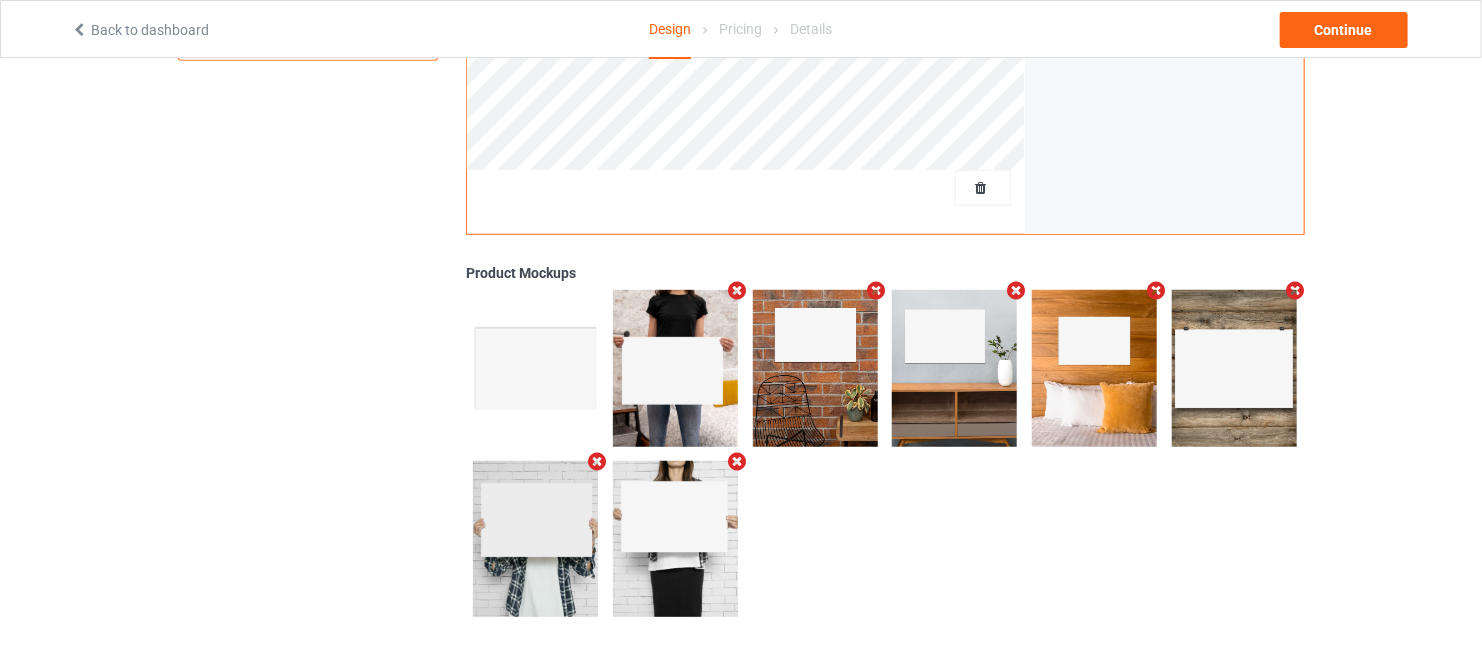 click at bounding box center [736, 290] 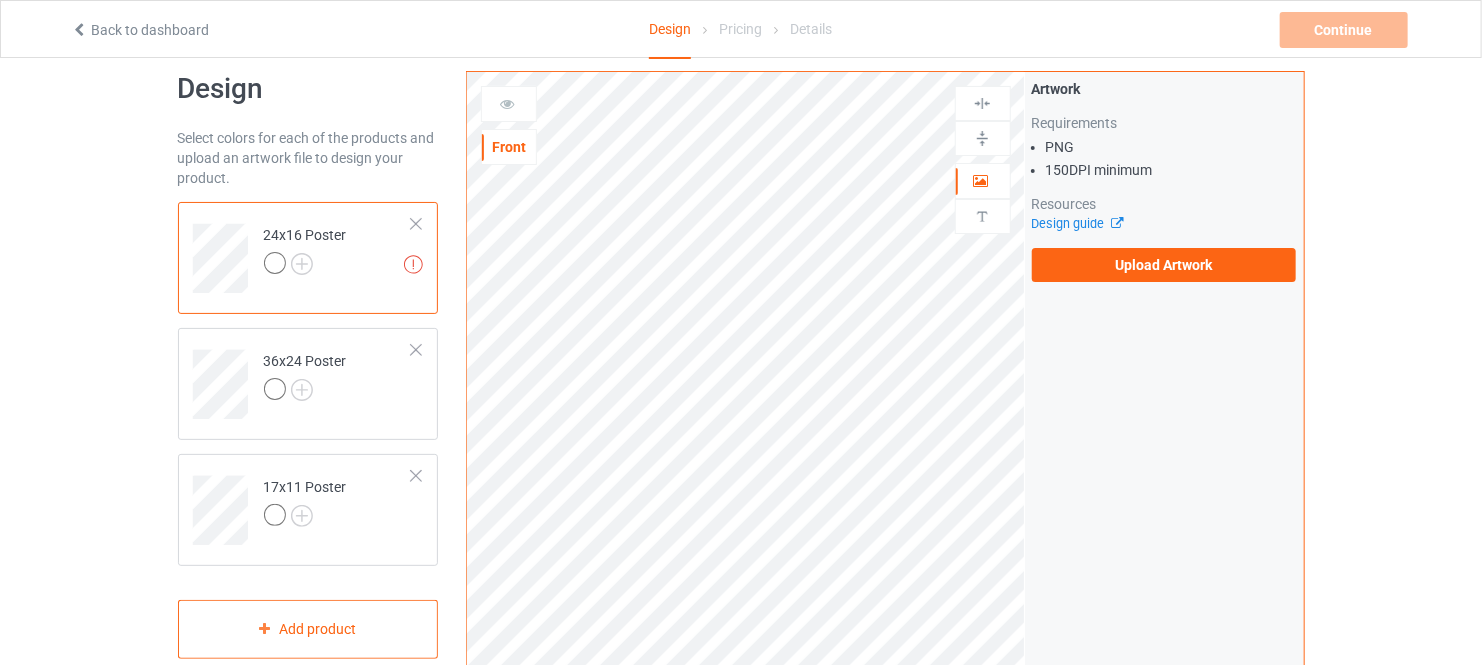 scroll, scrollTop: 0, scrollLeft: 0, axis: both 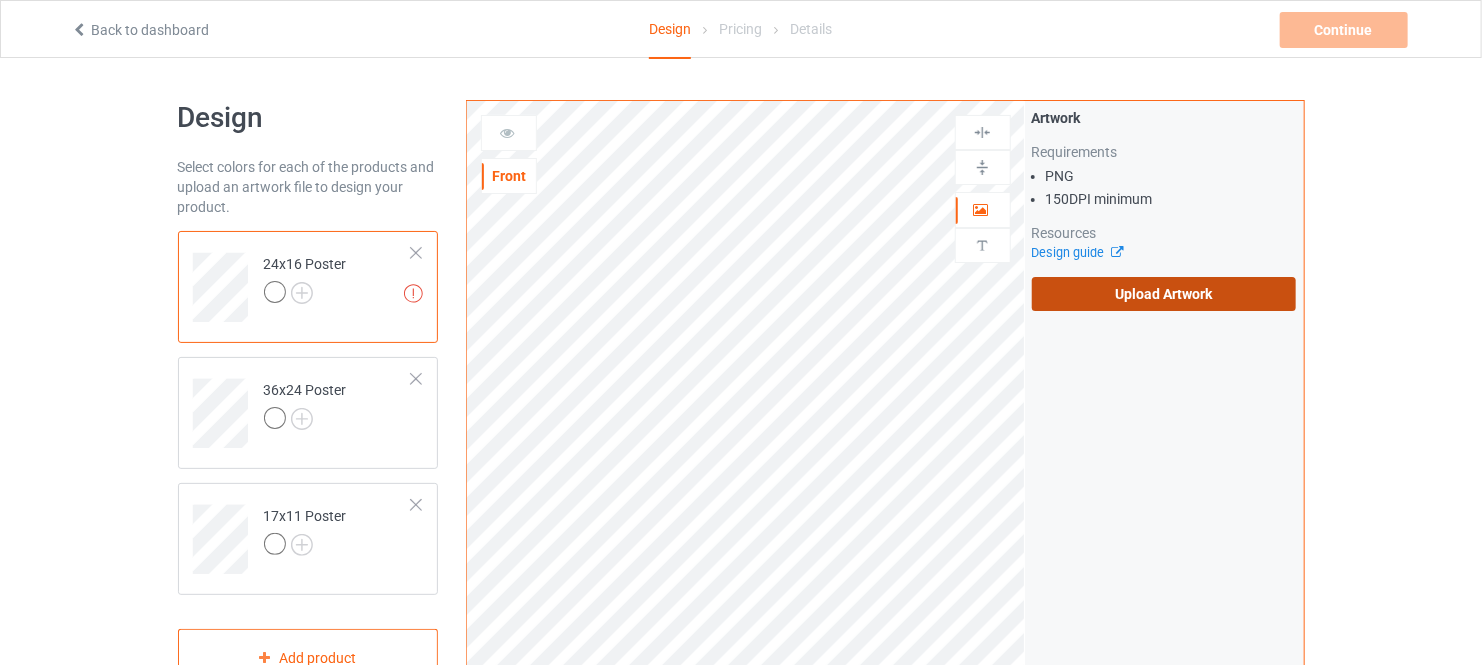 click on "Upload Artwork" at bounding box center (1164, 294) 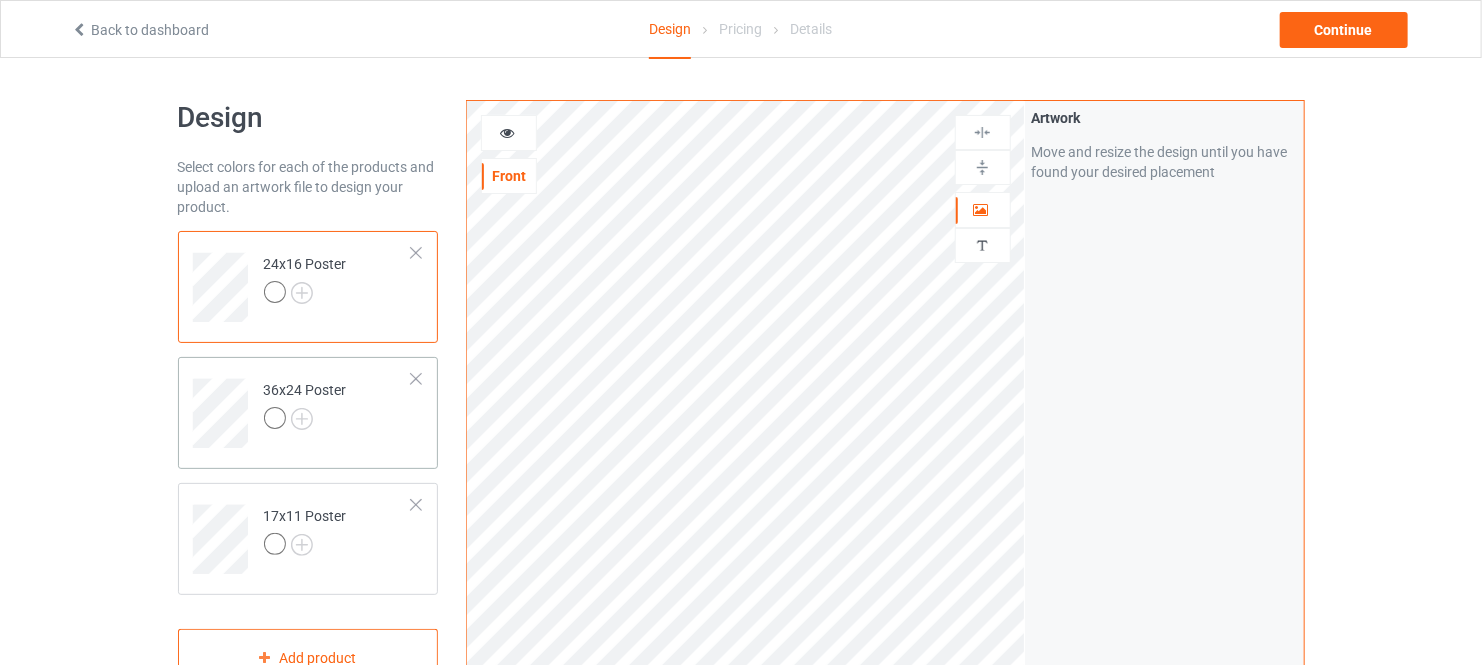 click at bounding box center [223, 406] 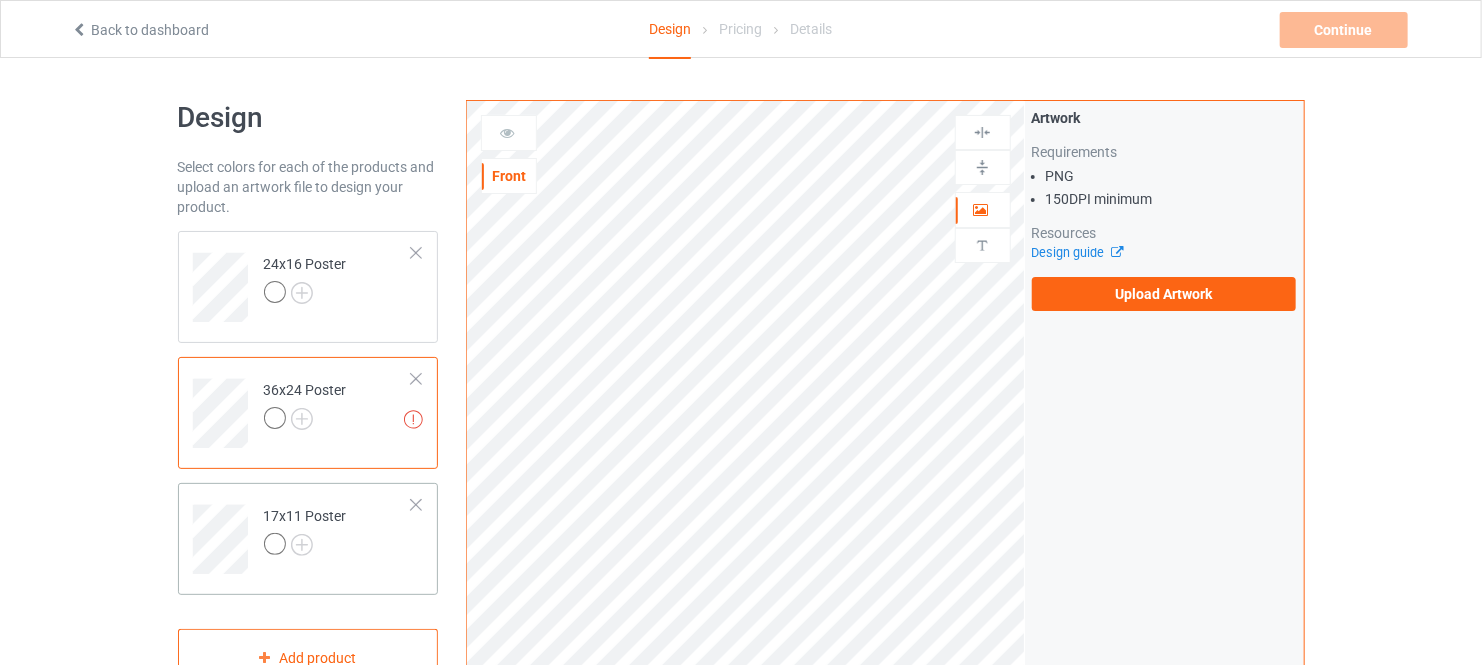 click on "17x11 Poster" at bounding box center (308, 539) 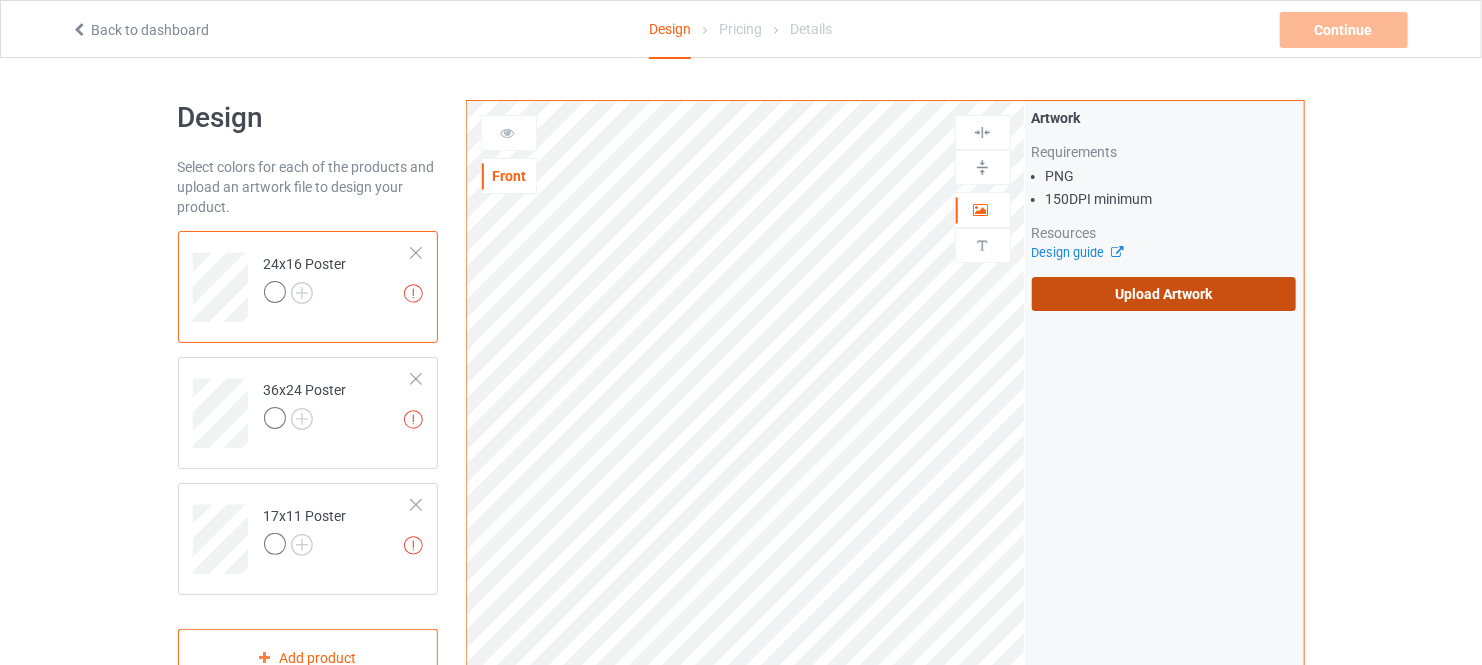 click on "Upload Artwork" at bounding box center [1164, 294] 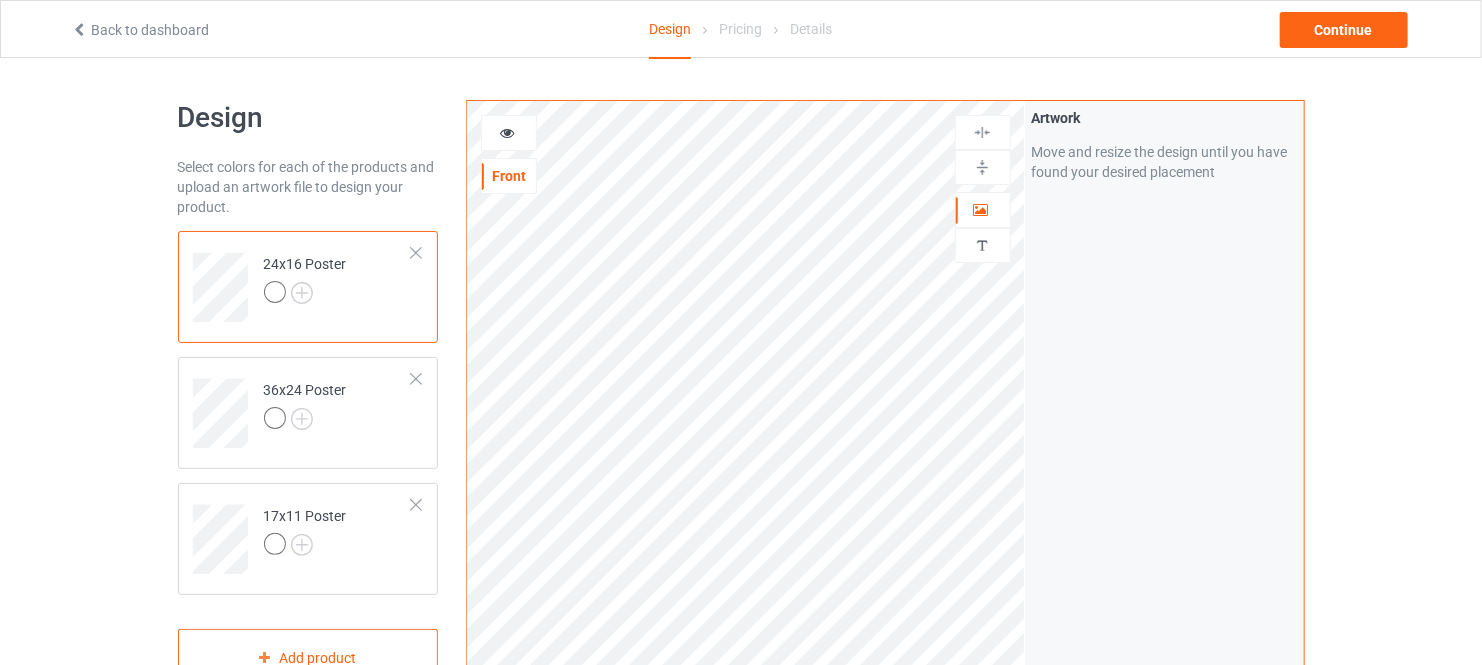 scroll, scrollTop: 186, scrollLeft: 0, axis: vertical 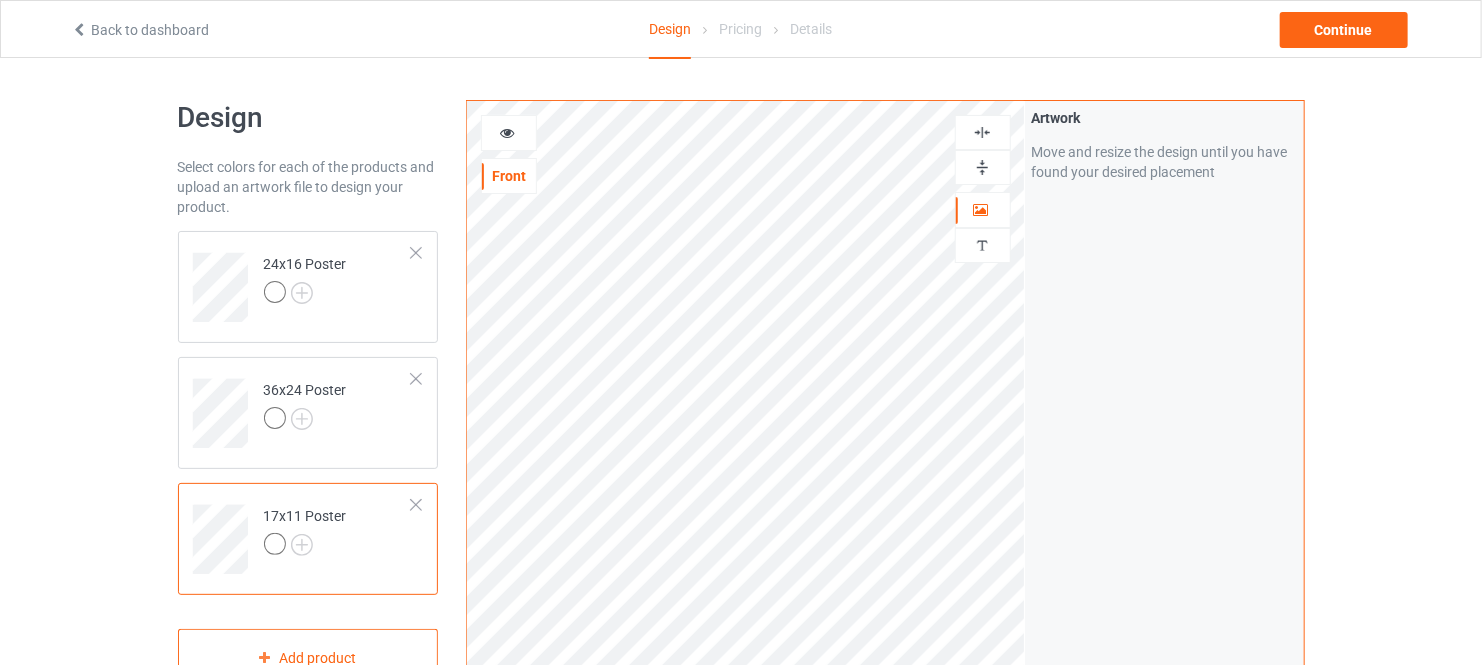 click at bounding box center (982, 132) 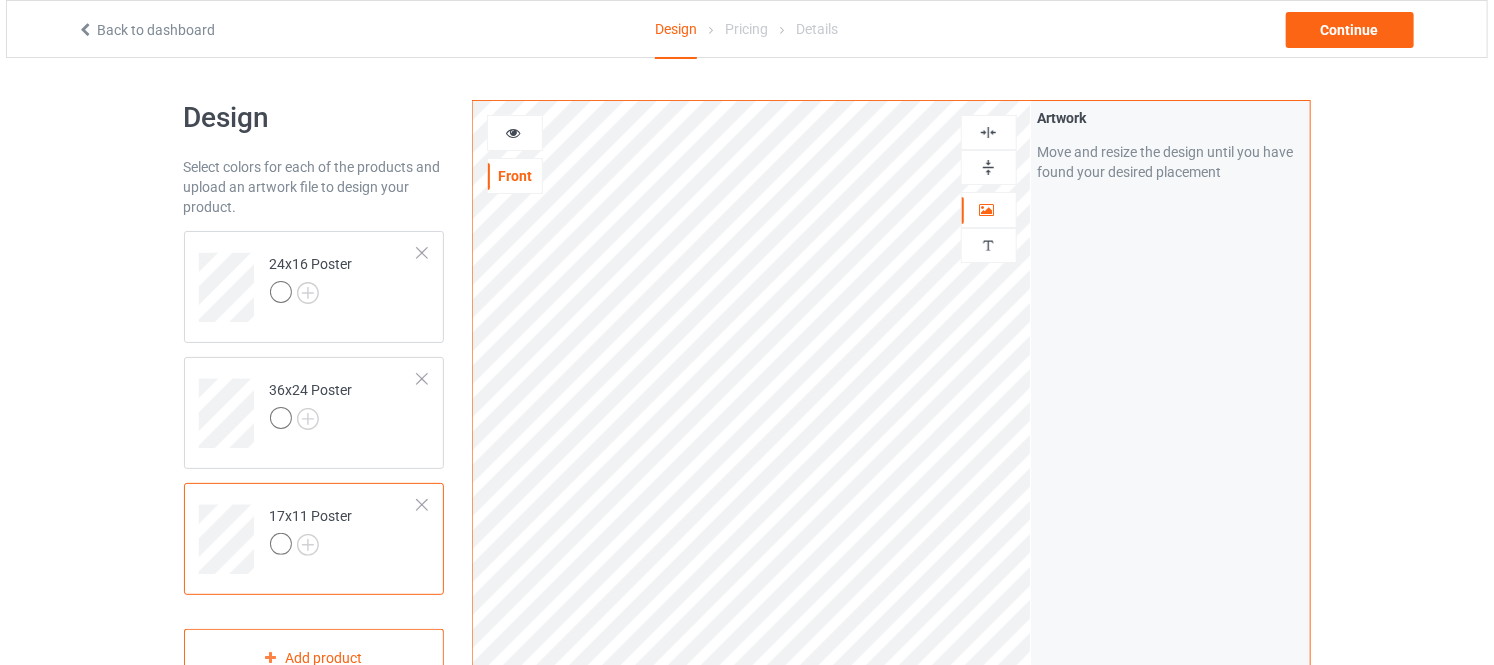scroll, scrollTop: 628, scrollLeft: 0, axis: vertical 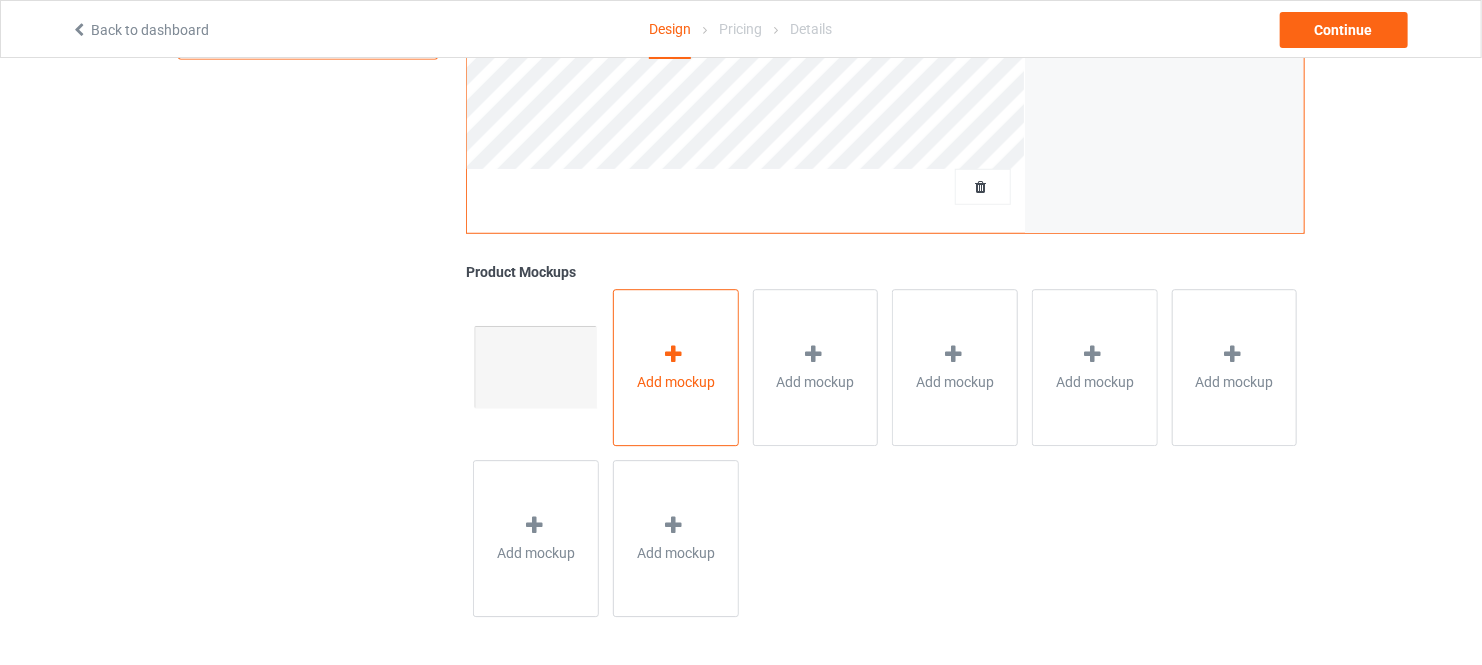 click on "Add mockup" at bounding box center [676, 382] 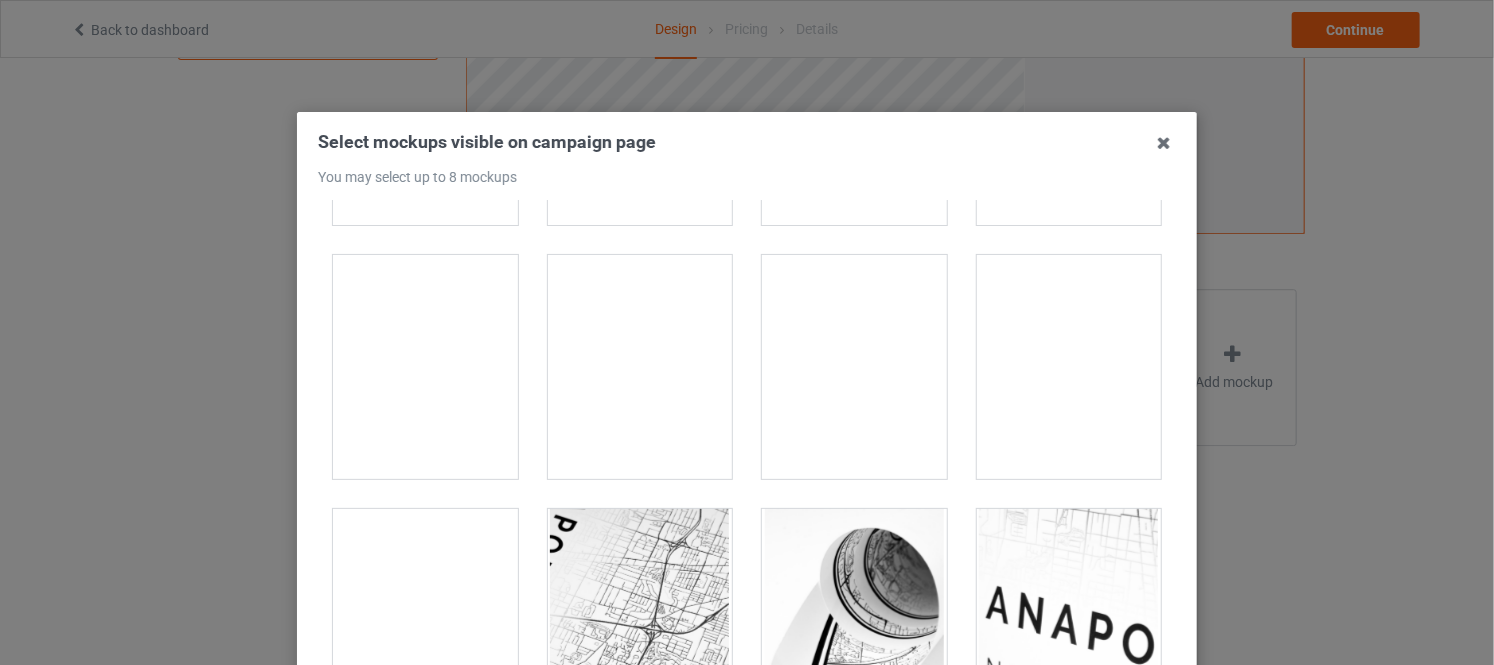 scroll, scrollTop: 1306, scrollLeft: 0, axis: vertical 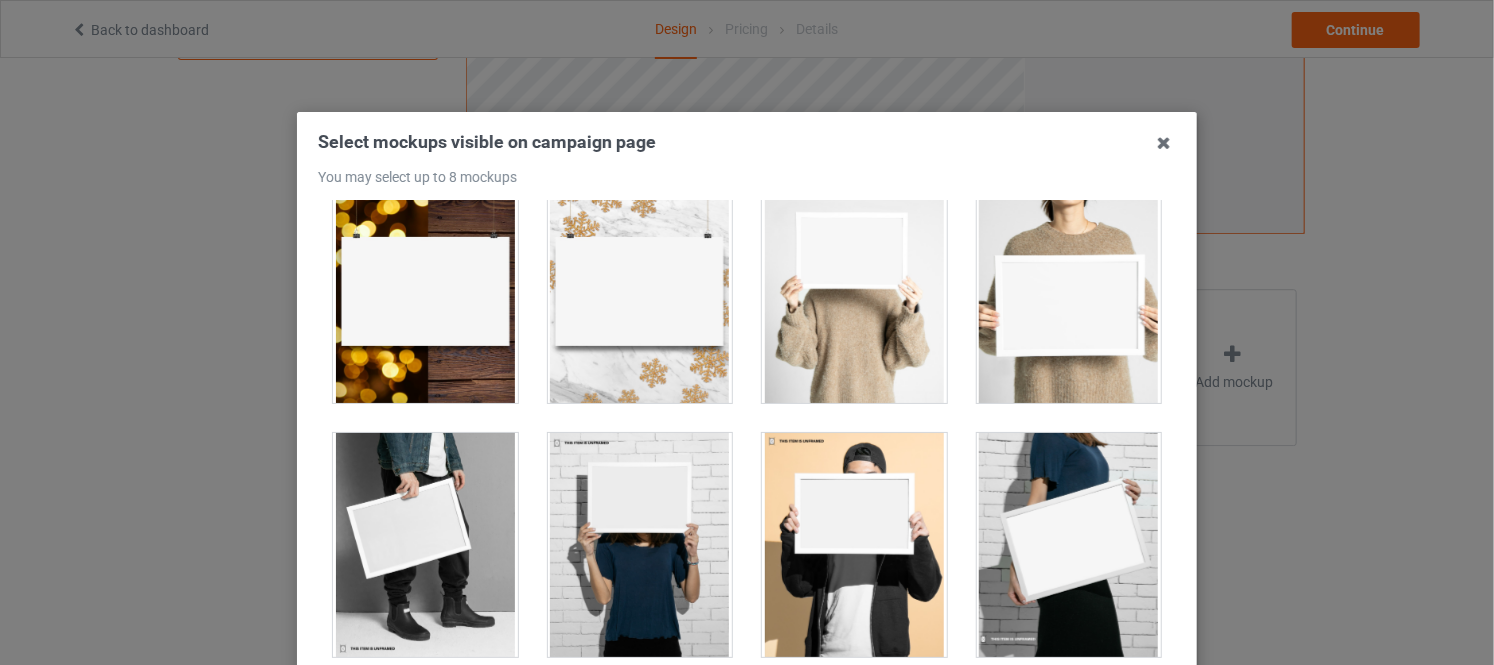 click at bounding box center [425, 545] 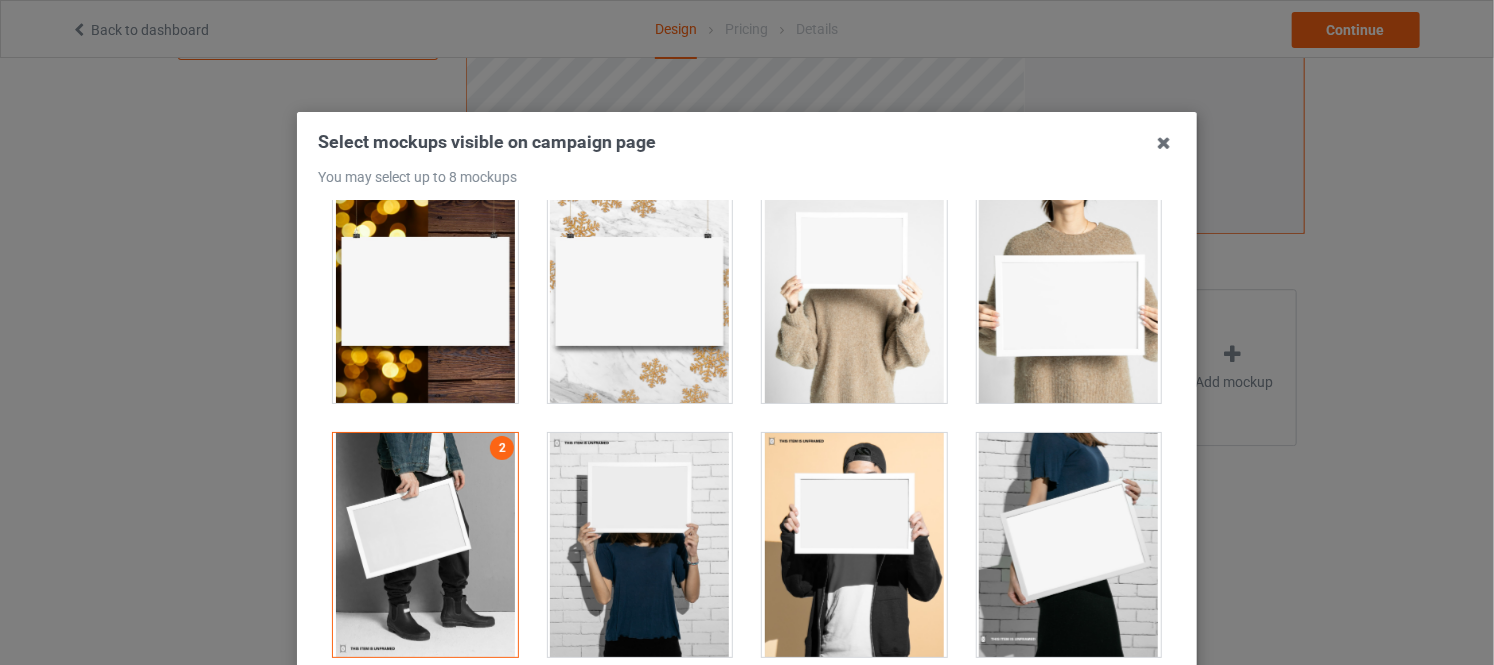 click at bounding box center [1069, 291] 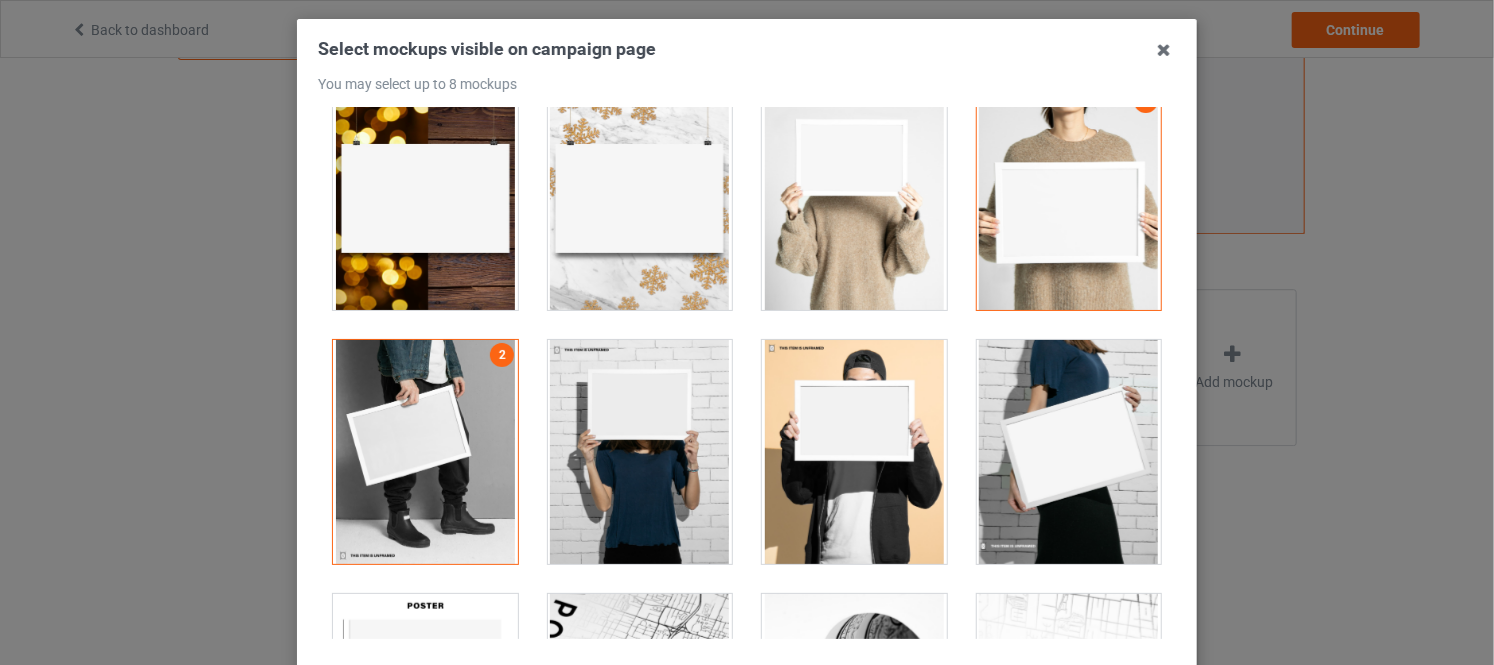 scroll, scrollTop: 186, scrollLeft: 0, axis: vertical 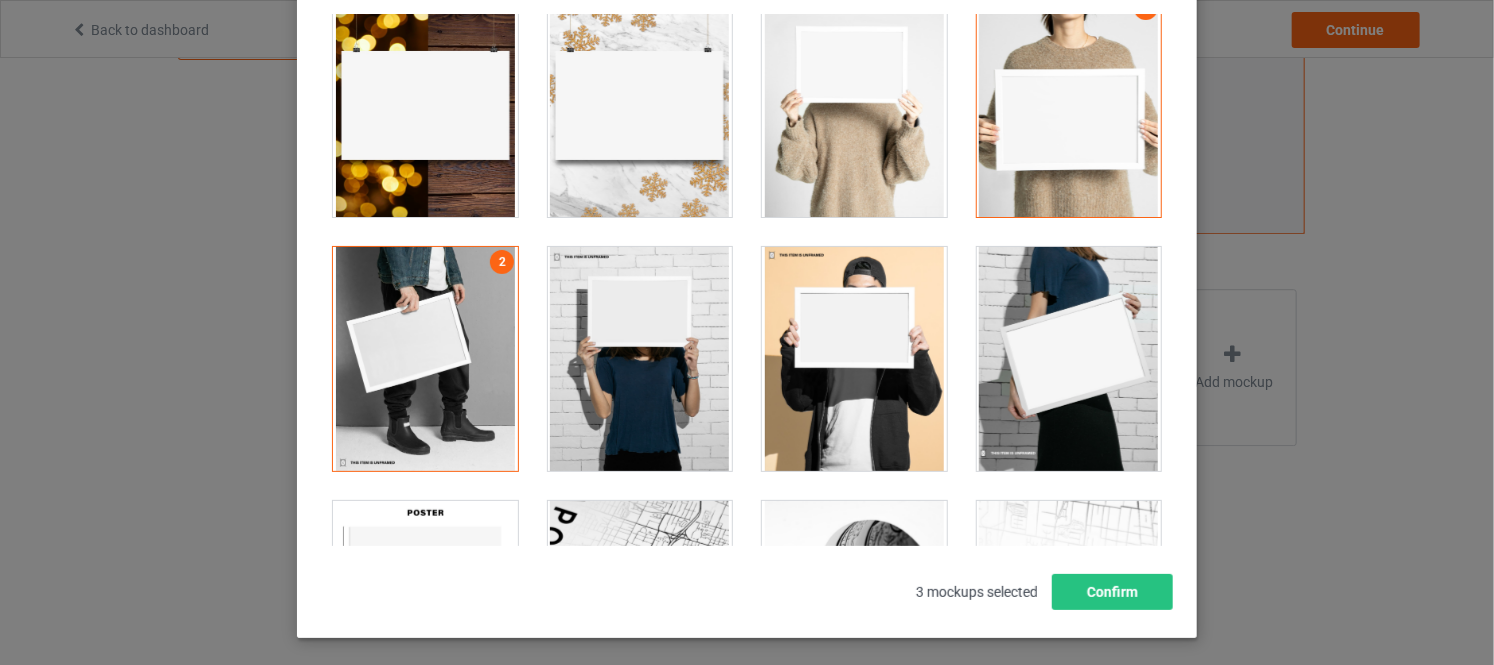 click at bounding box center [640, 359] 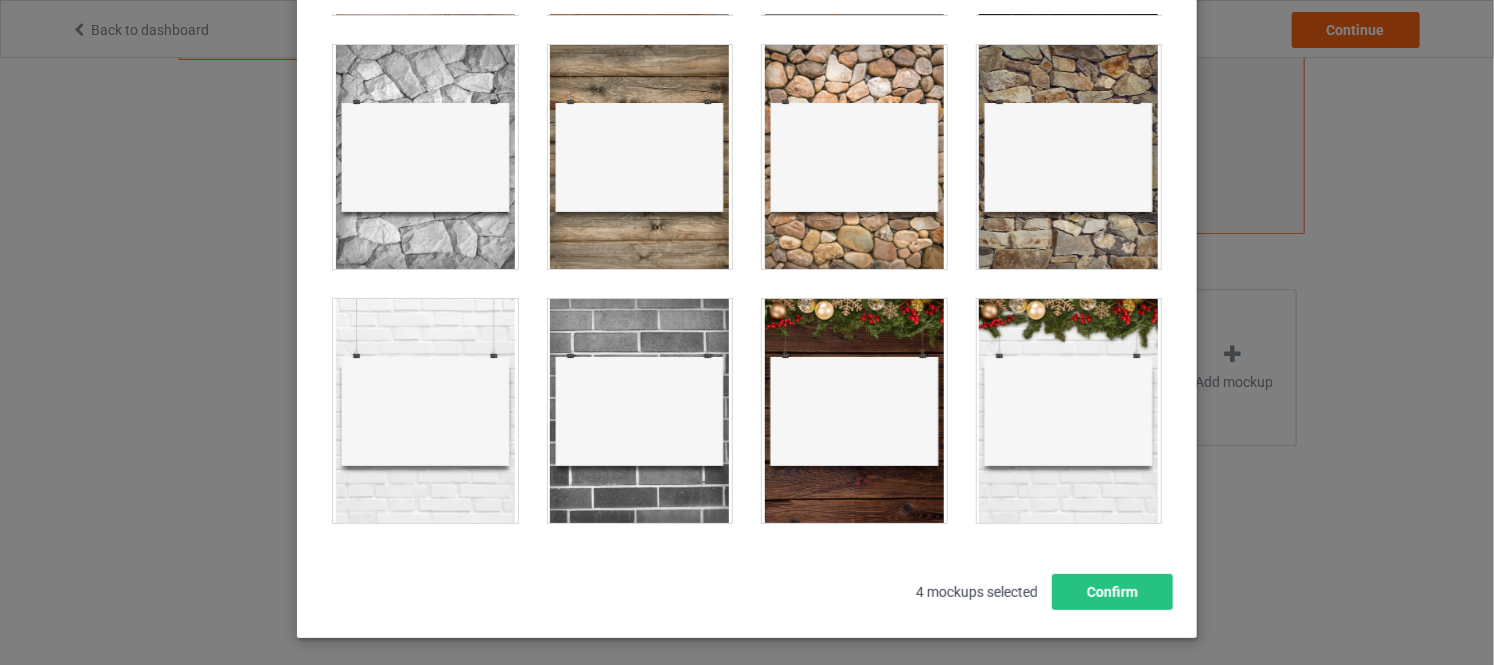 scroll, scrollTop: 0, scrollLeft: 0, axis: both 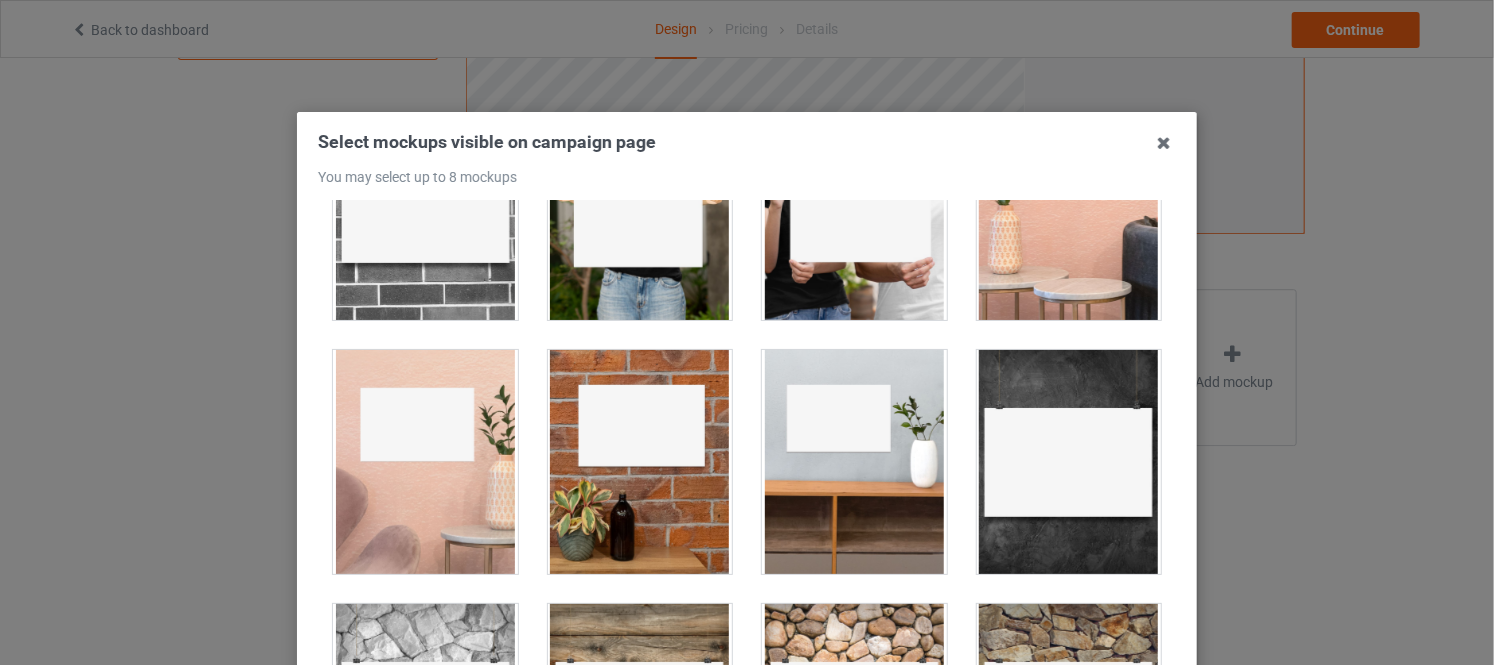 click at bounding box center (1069, 208) 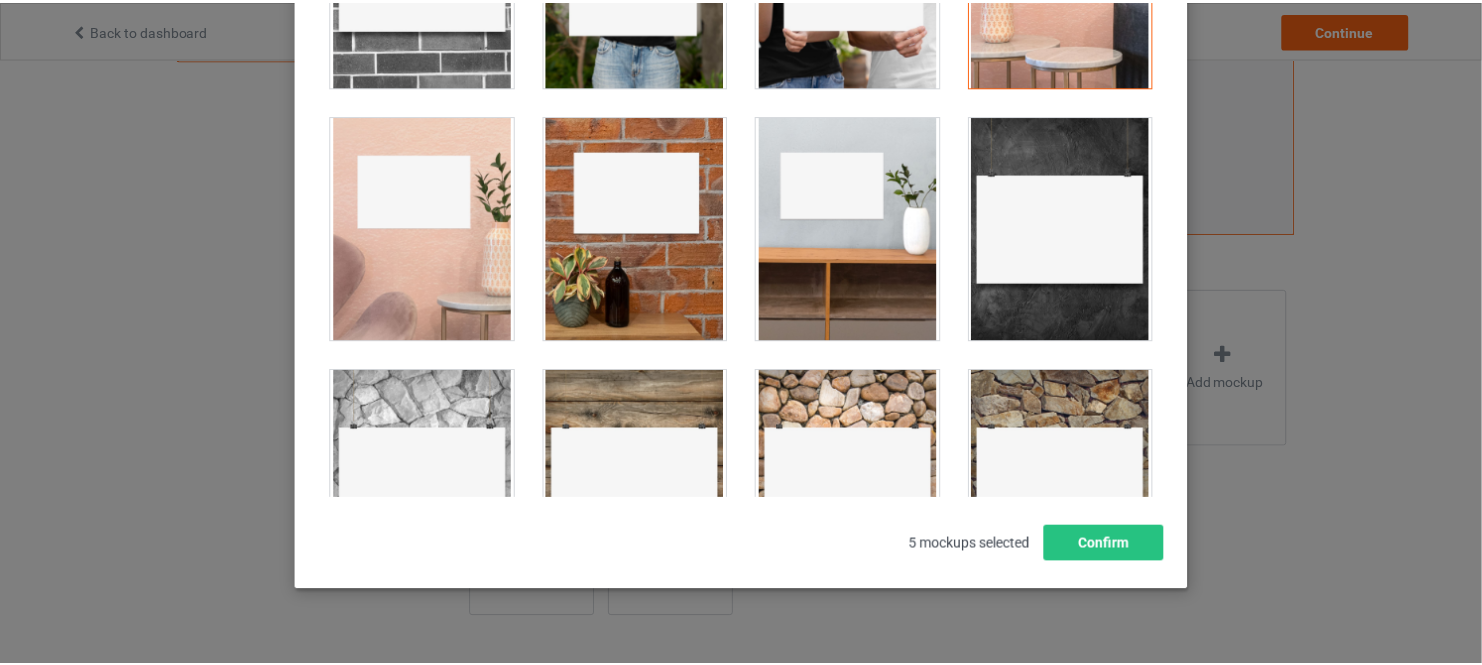scroll, scrollTop: 270, scrollLeft: 0, axis: vertical 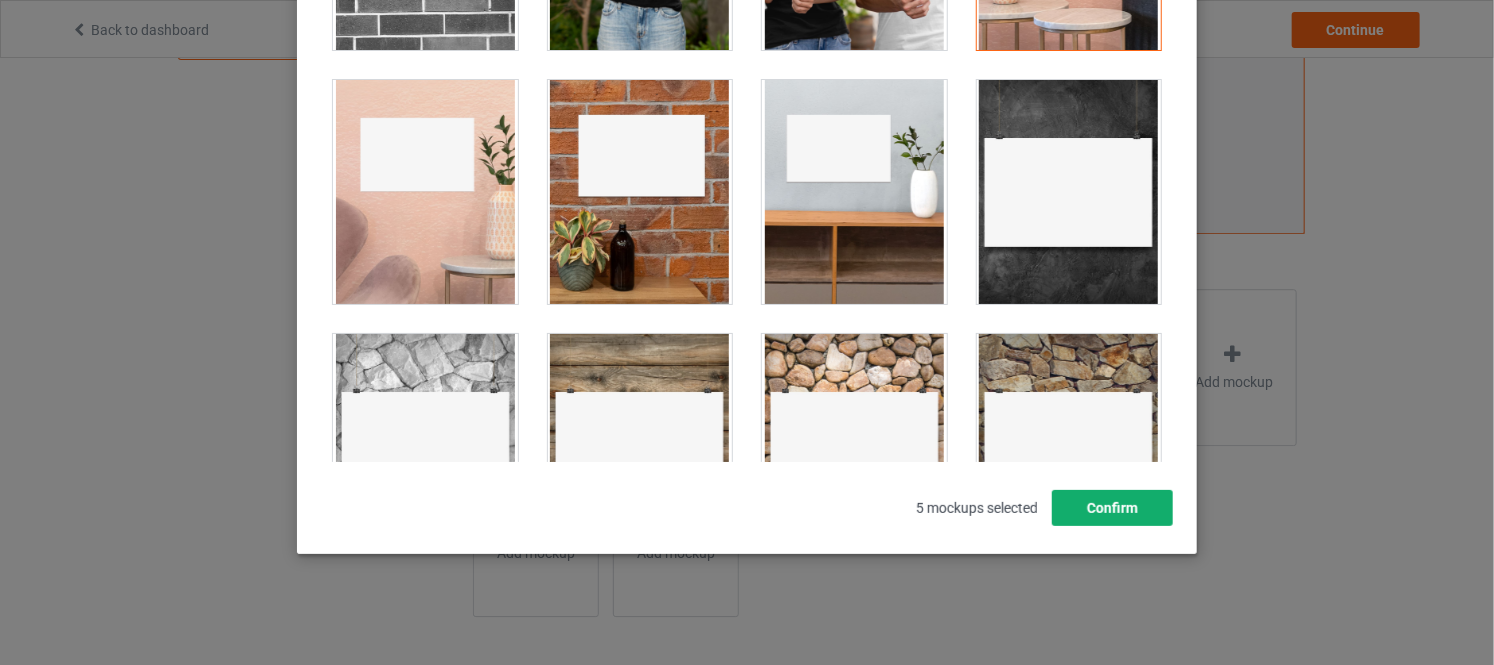 click on "Confirm" at bounding box center [1112, 508] 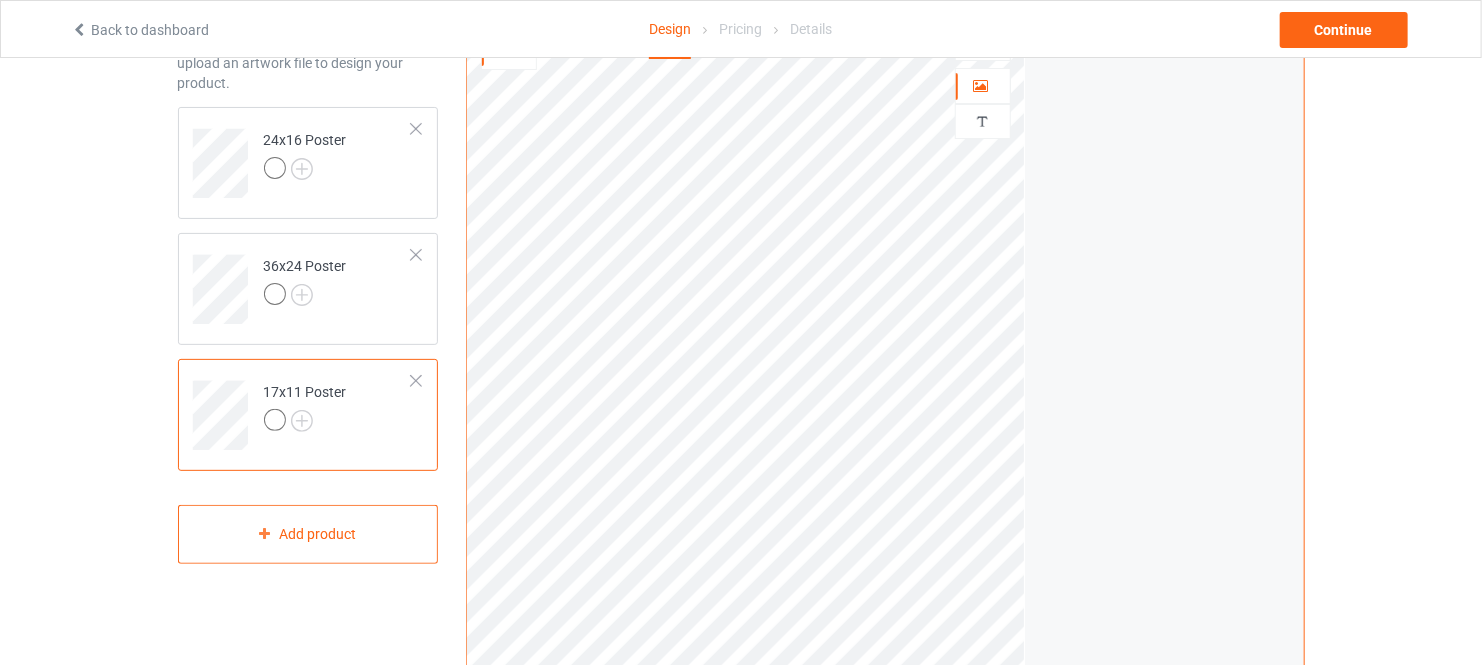 scroll, scrollTop: 0, scrollLeft: 0, axis: both 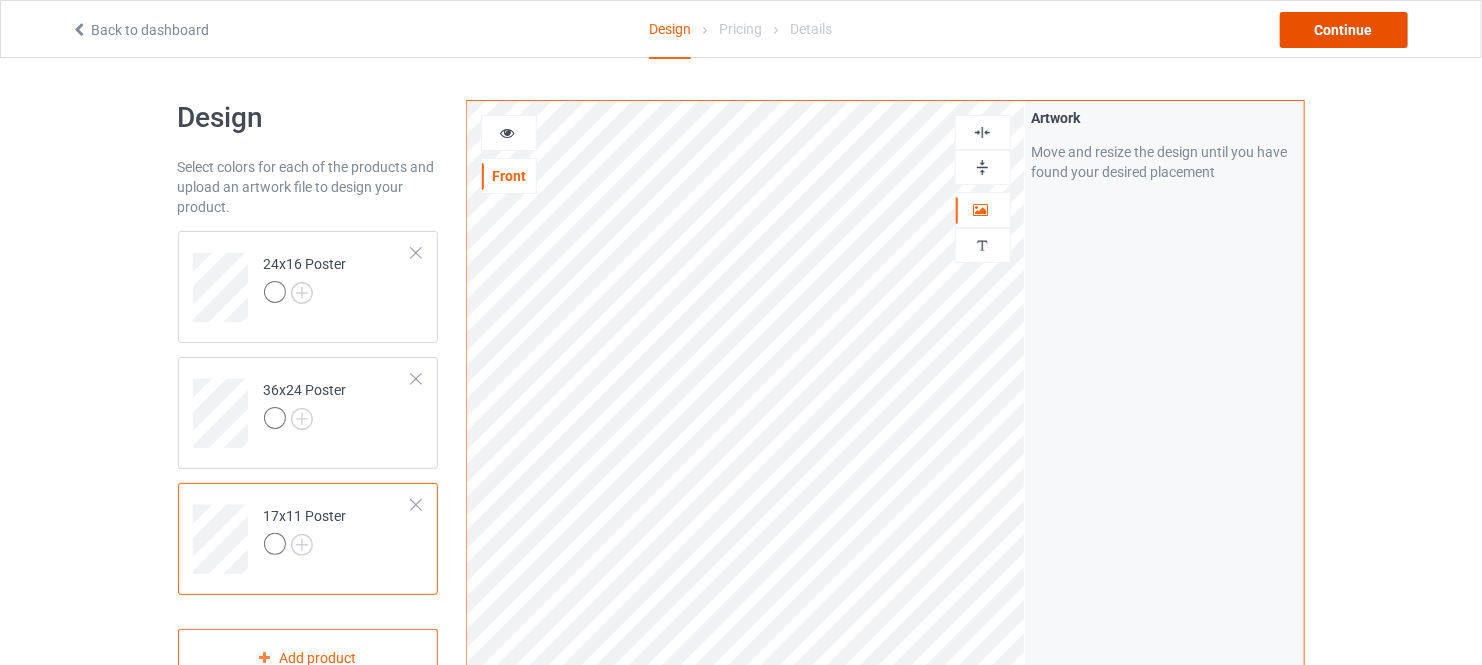 click on "Continue" at bounding box center (1344, 30) 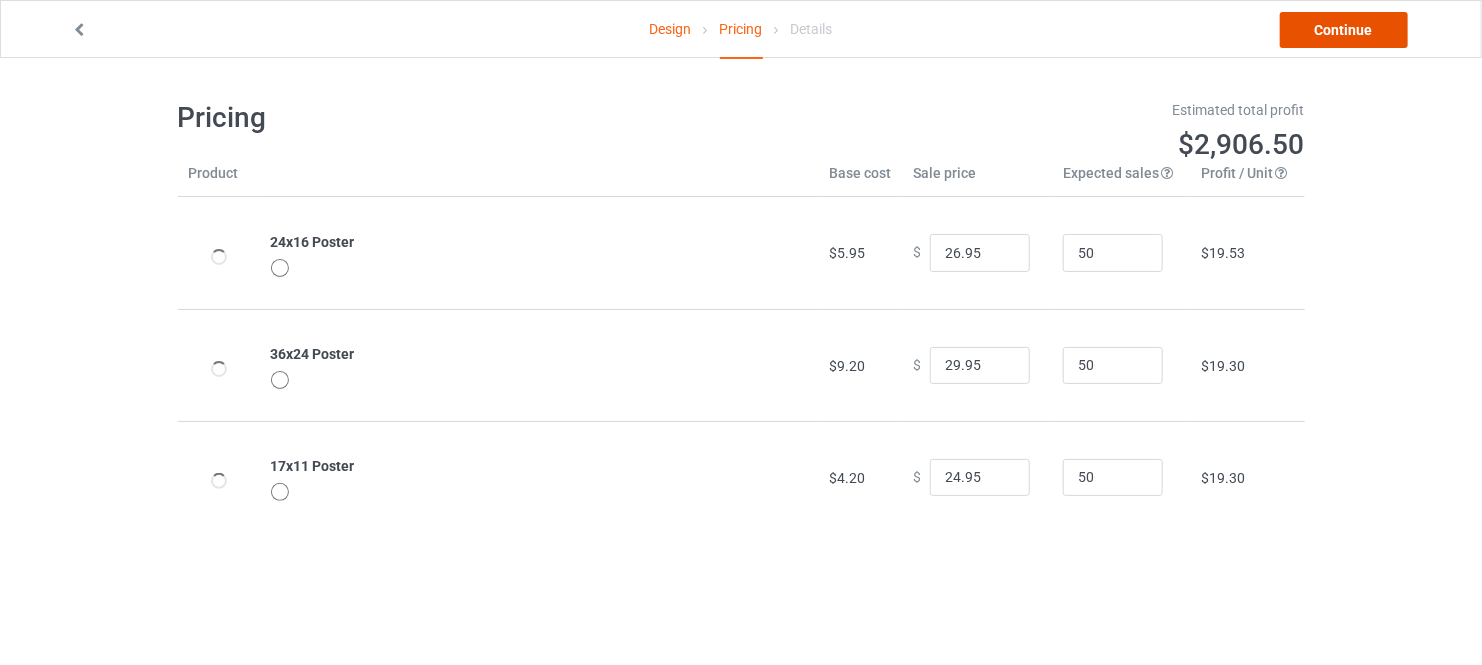 click on "Continue" at bounding box center [1344, 30] 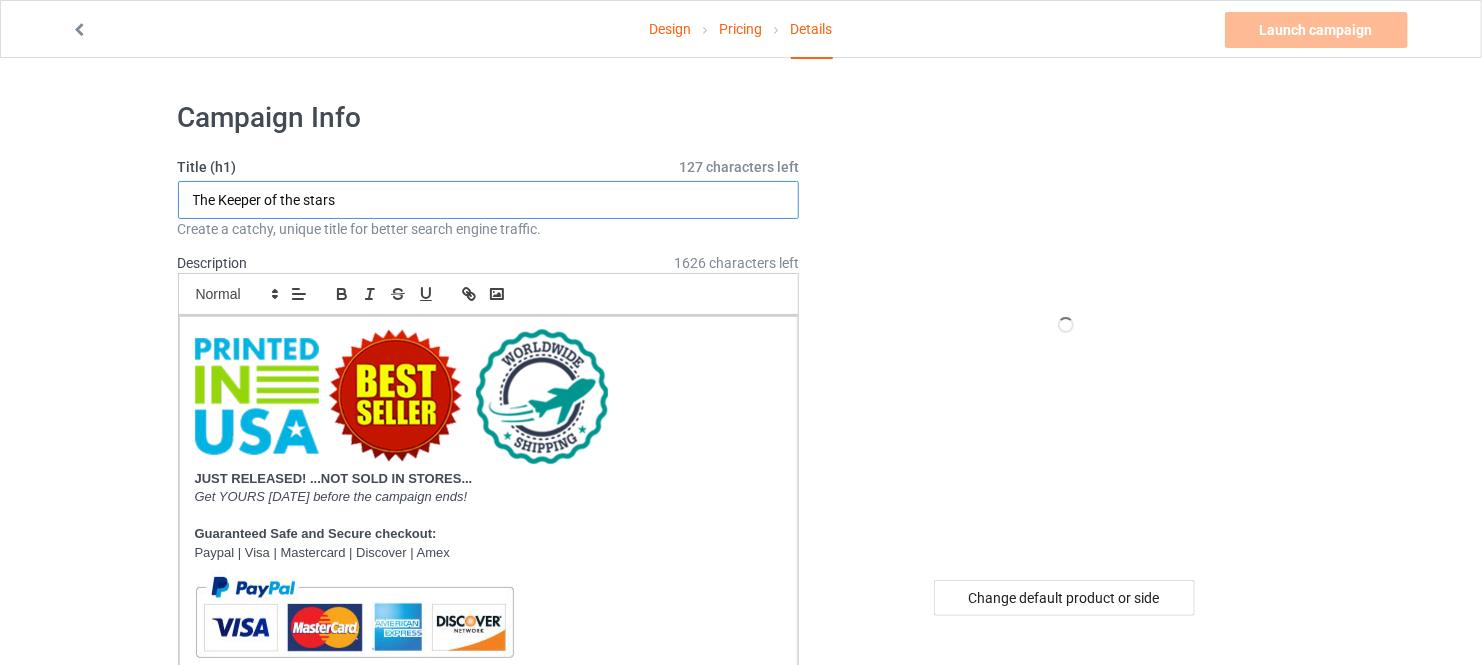 click on "The Keeper of the stars" at bounding box center (489, 200) 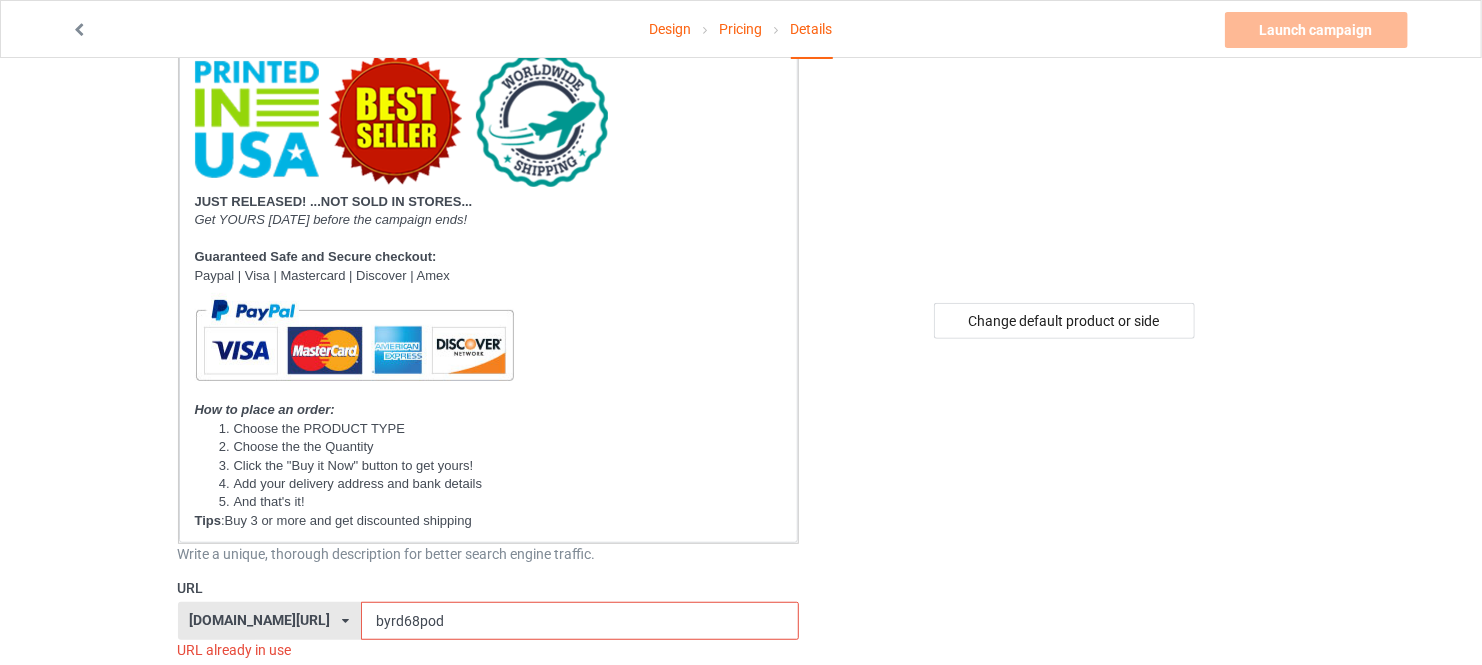 scroll, scrollTop: 373, scrollLeft: 0, axis: vertical 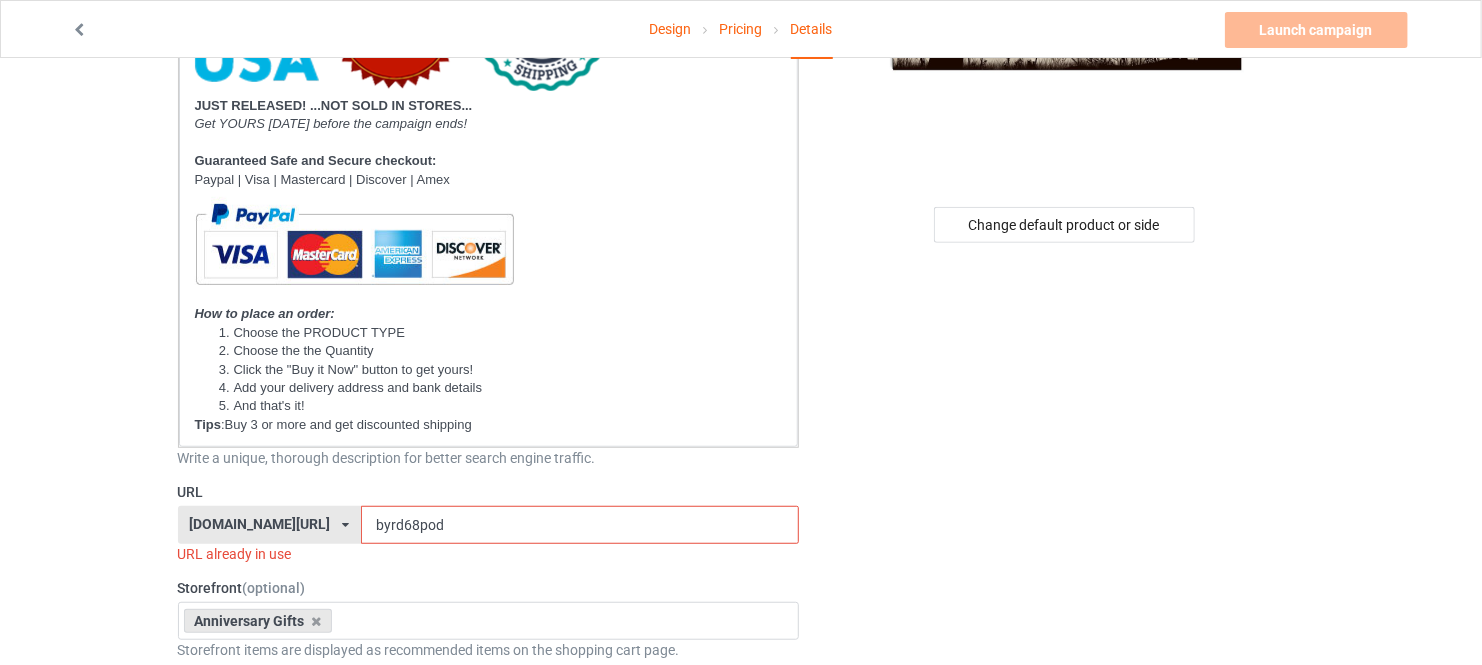 type on "TO MY WIFE" 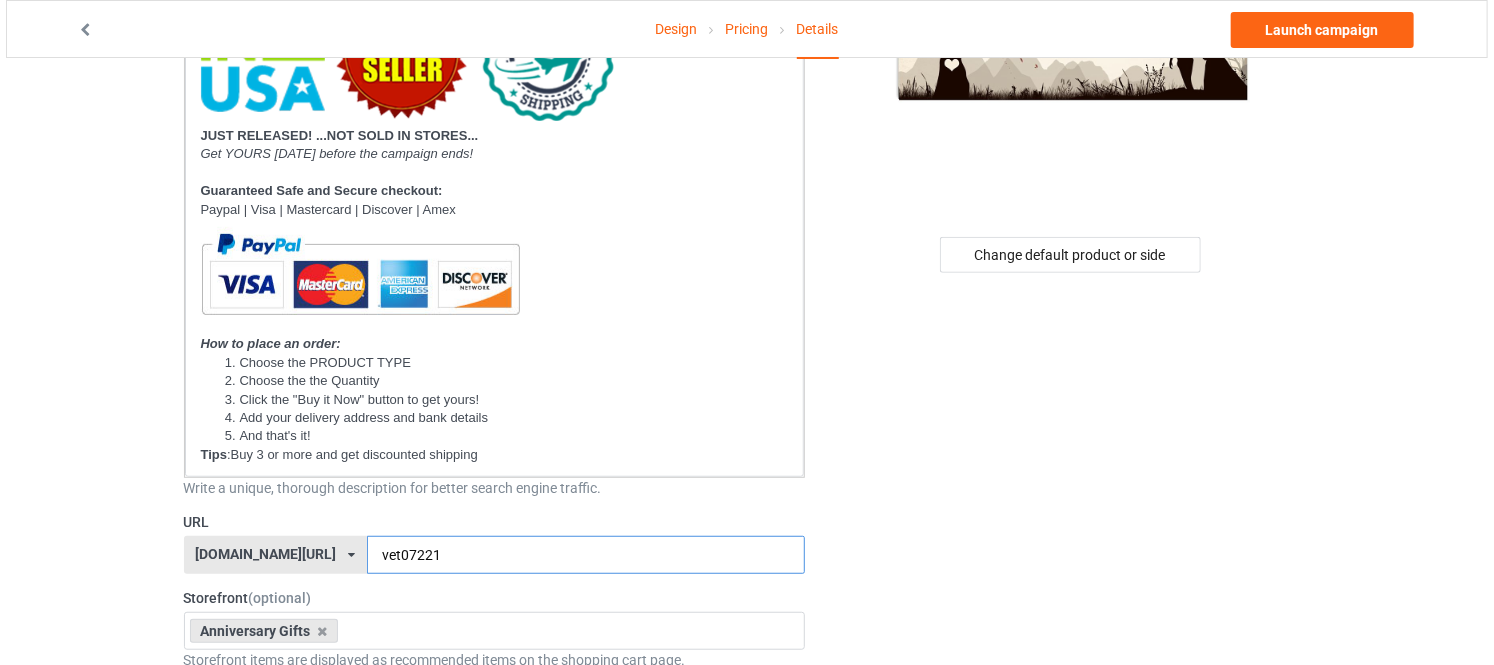 scroll, scrollTop: 186, scrollLeft: 0, axis: vertical 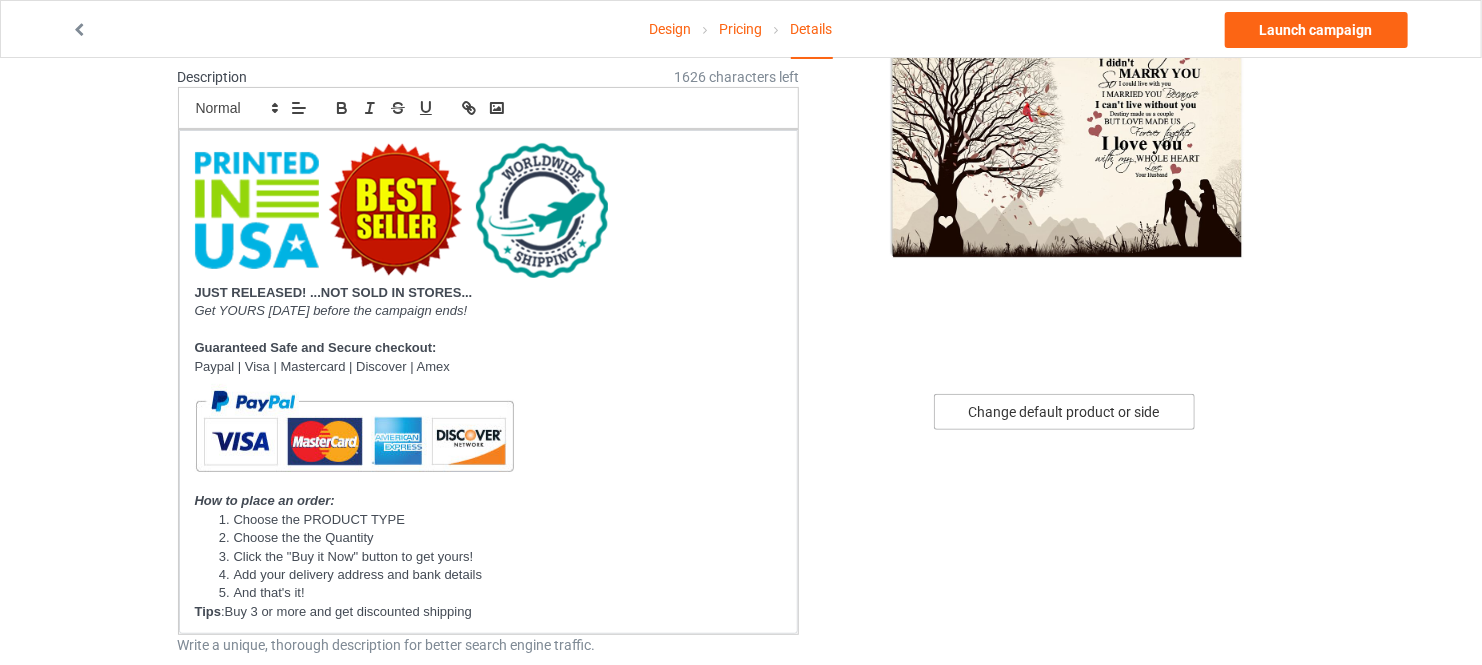 type on "vet07221" 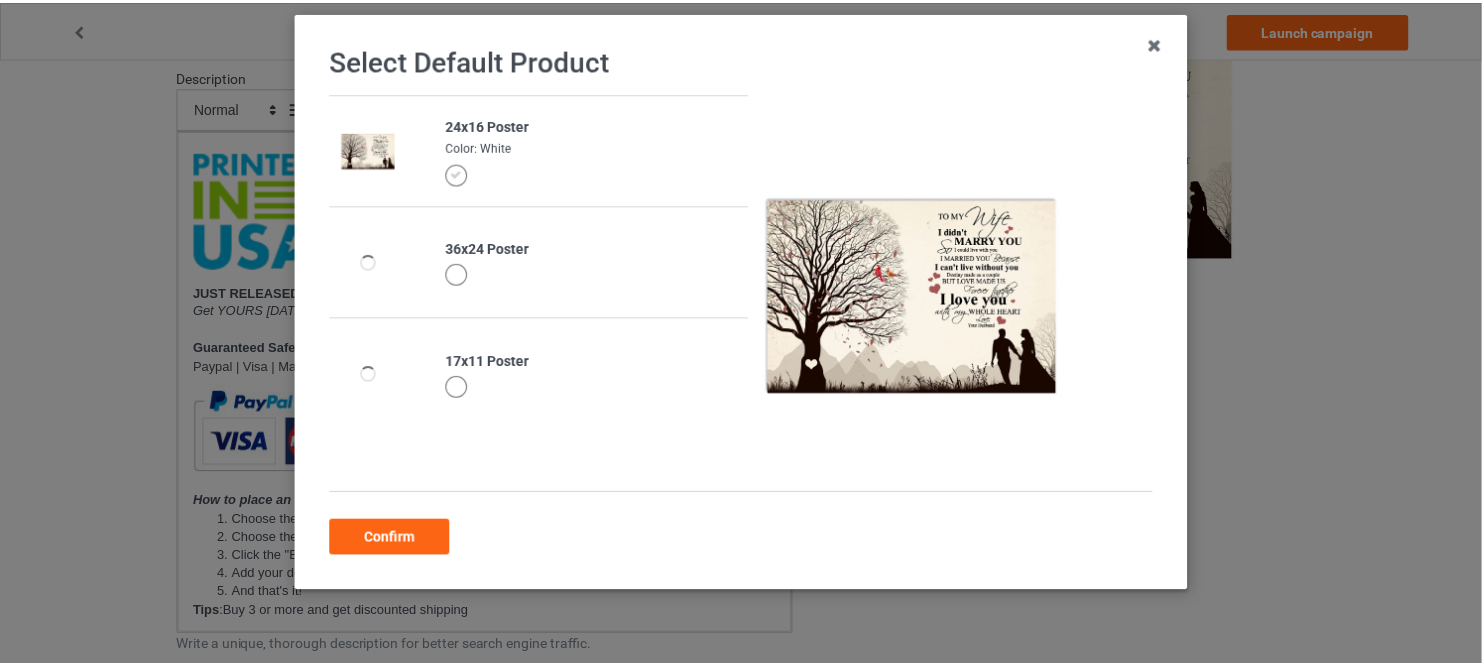 scroll, scrollTop: 138, scrollLeft: 0, axis: vertical 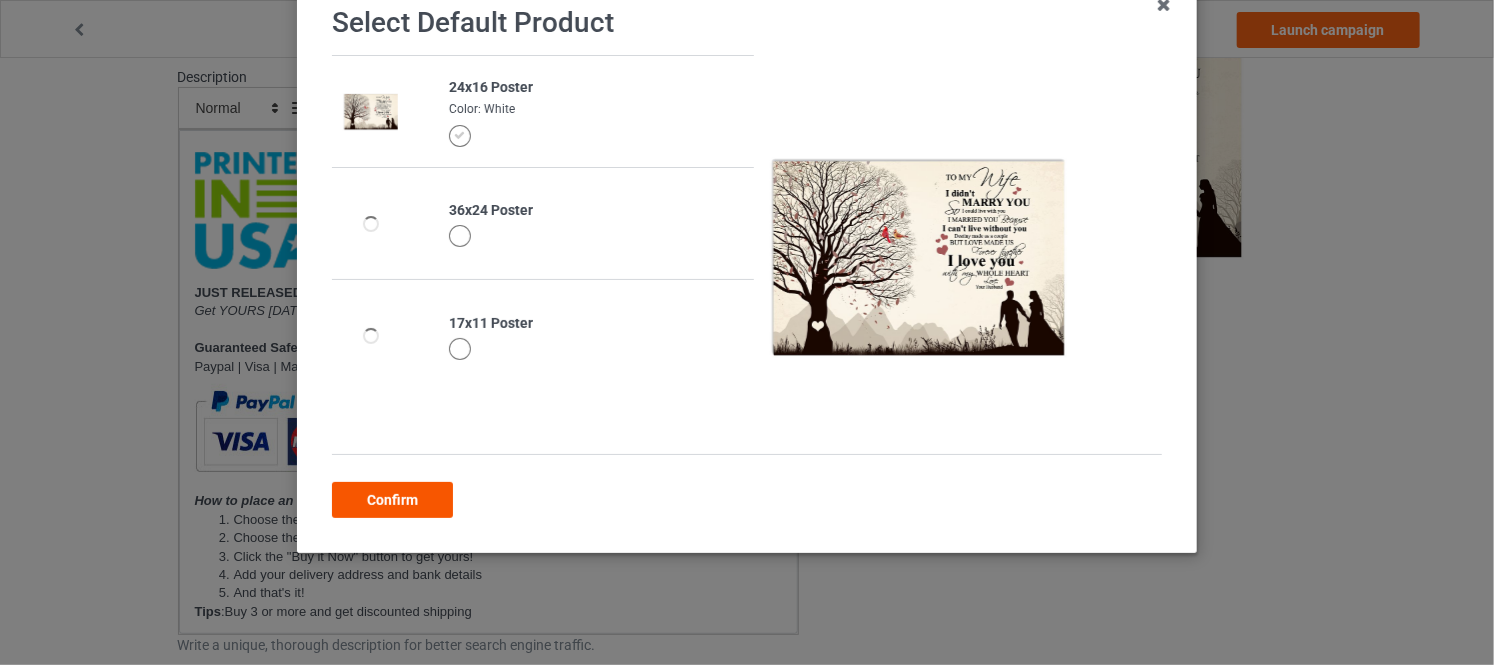 click on "Confirm" at bounding box center (392, 500) 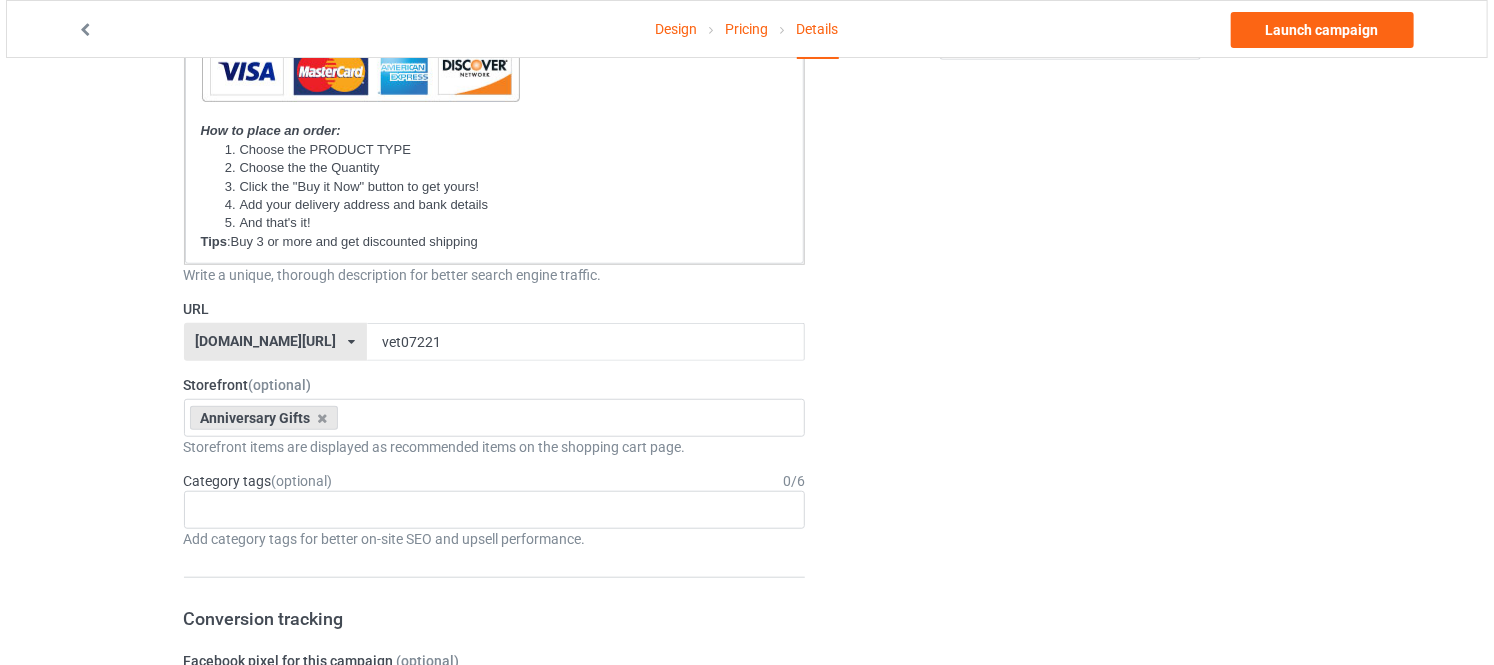 scroll, scrollTop: 0, scrollLeft: 0, axis: both 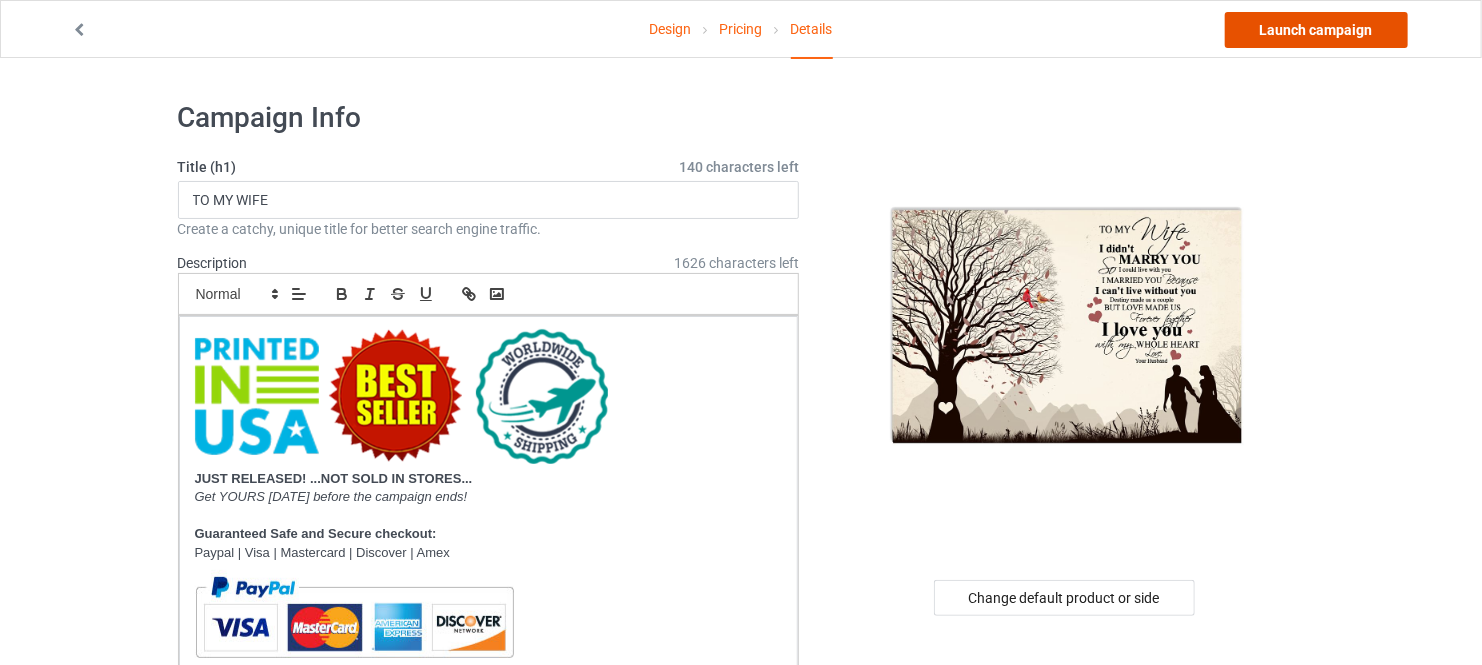 click on "Launch campaign" at bounding box center [1316, 30] 